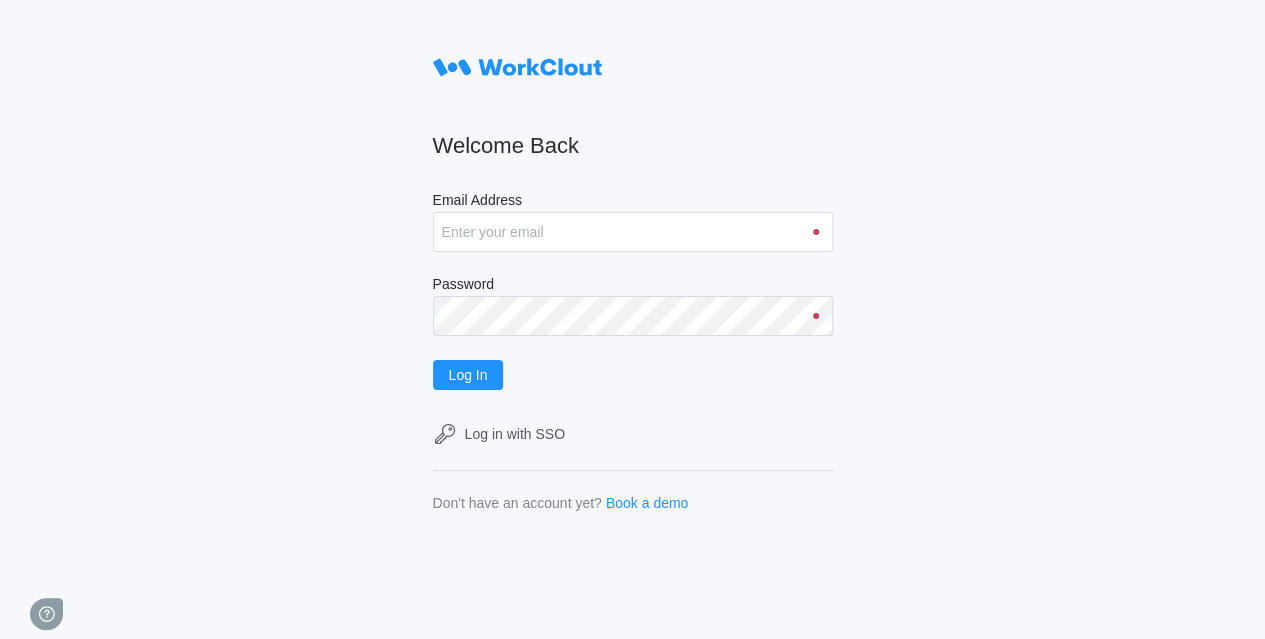 scroll, scrollTop: 0, scrollLeft: 0, axis: both 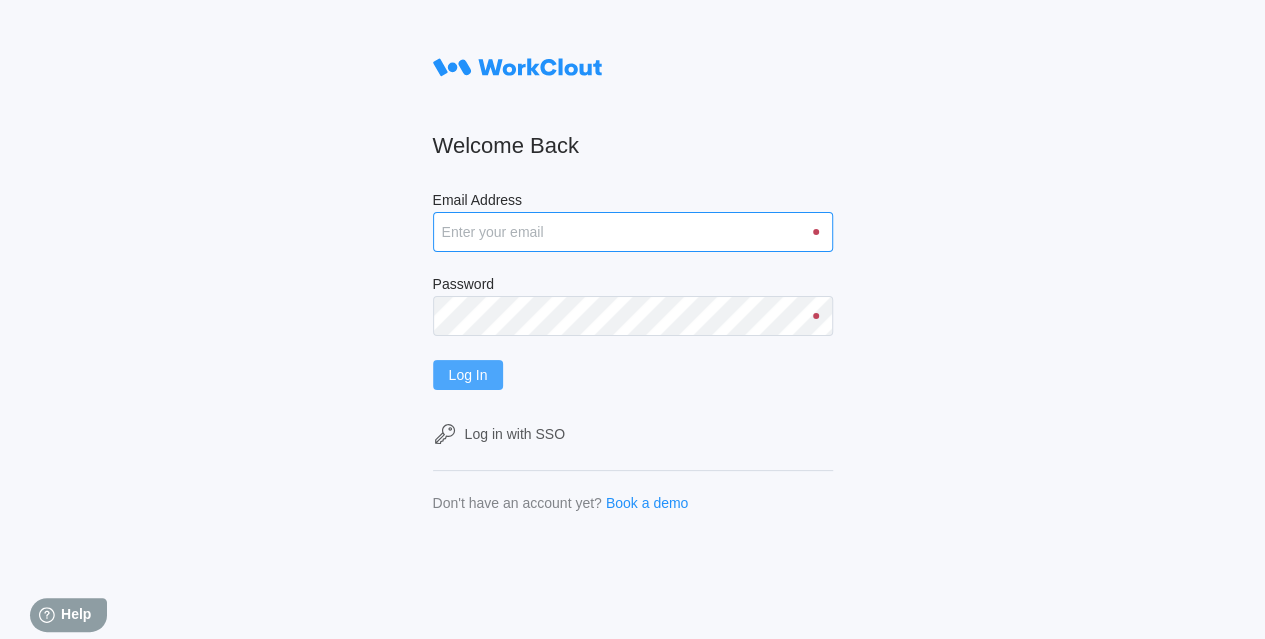 type on "[EMAIL]" 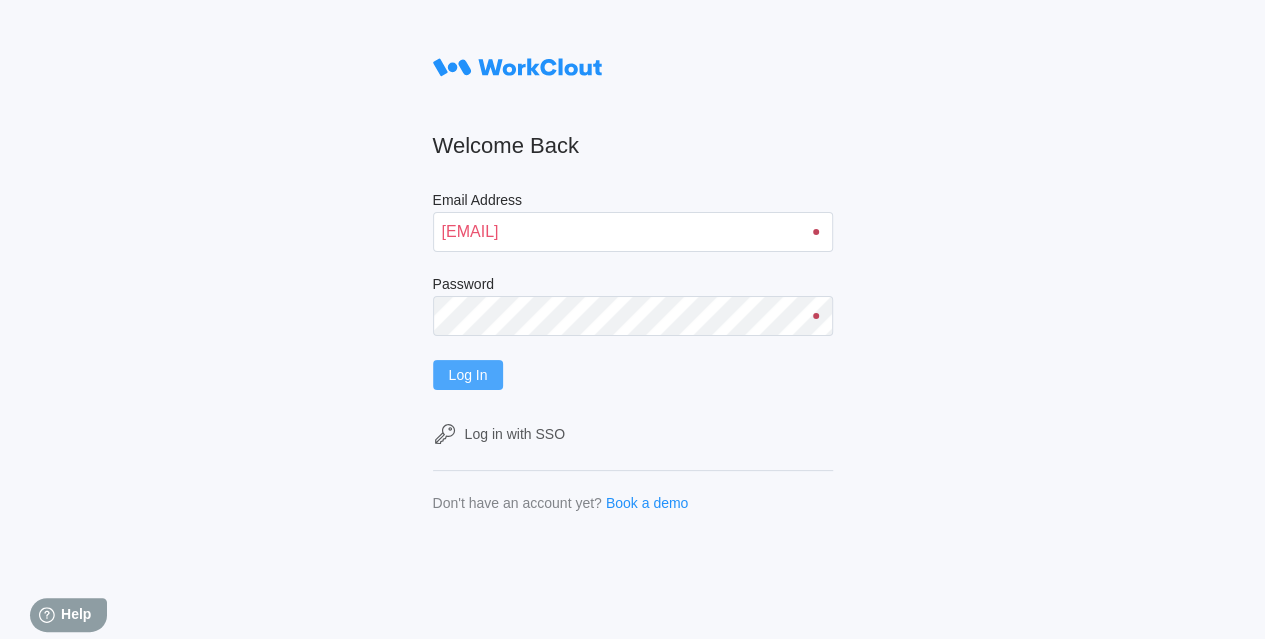 click on "Log In" at bounding box center [468, 375] 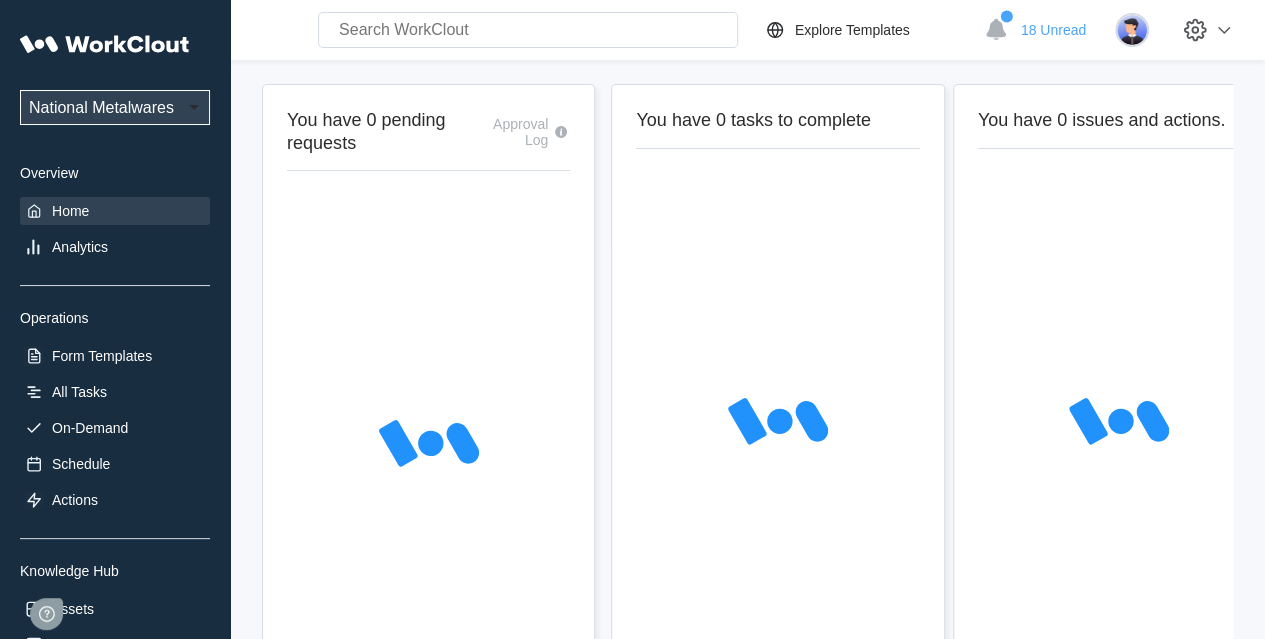 scroll, scrollTop: 0, scrollLeft: 0, axis: both 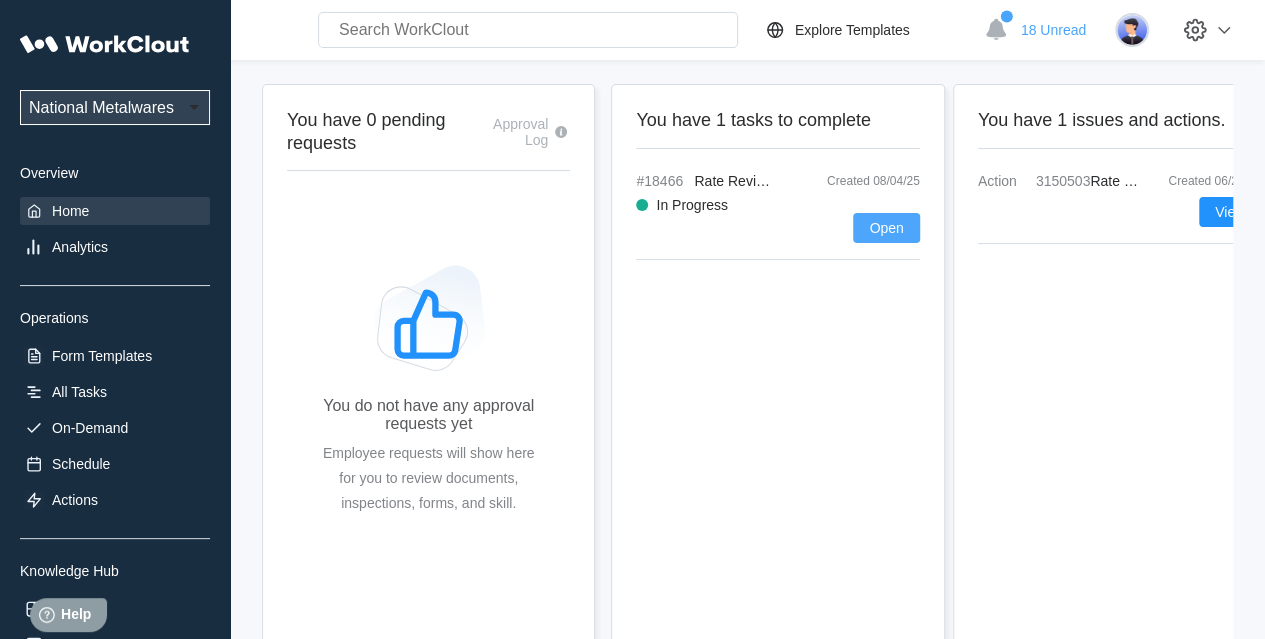 click on "Open" at bounding box center [886, 228] 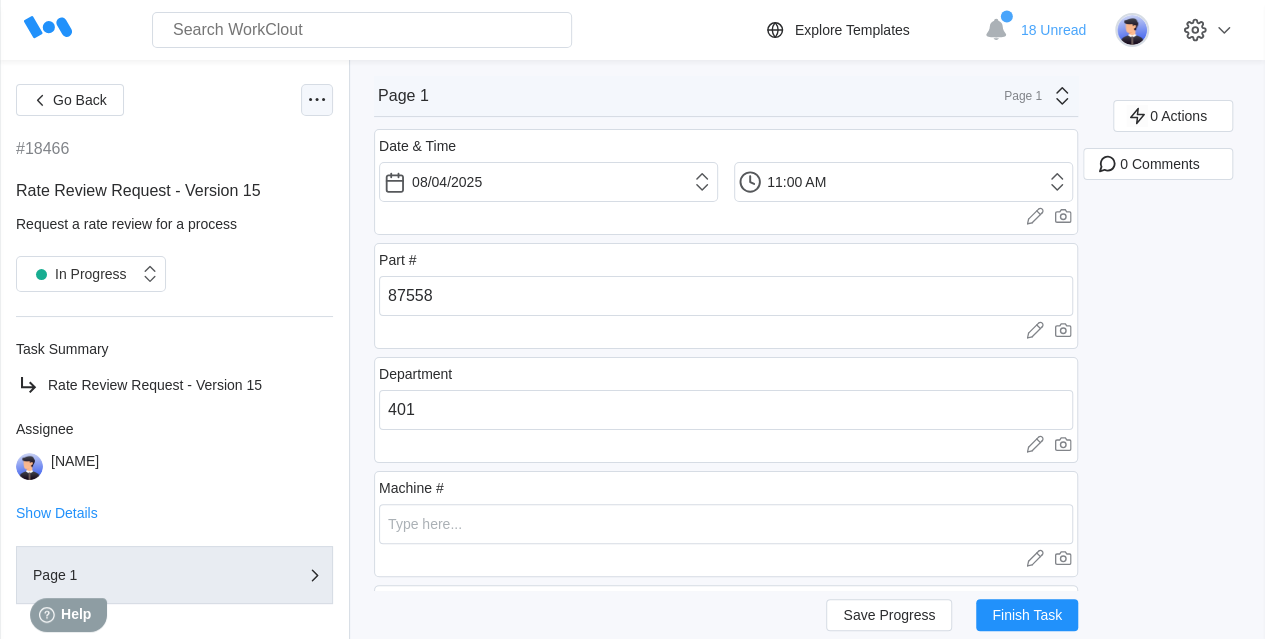 click 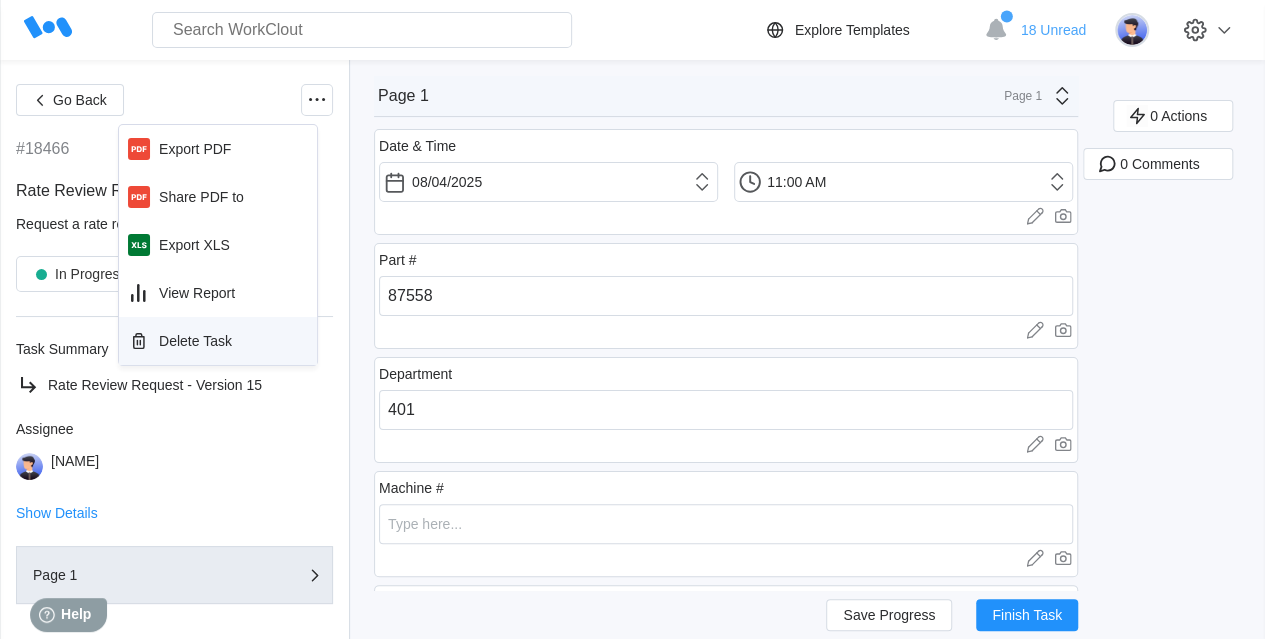click on "Delete Task" at bounding box center [195, 341] 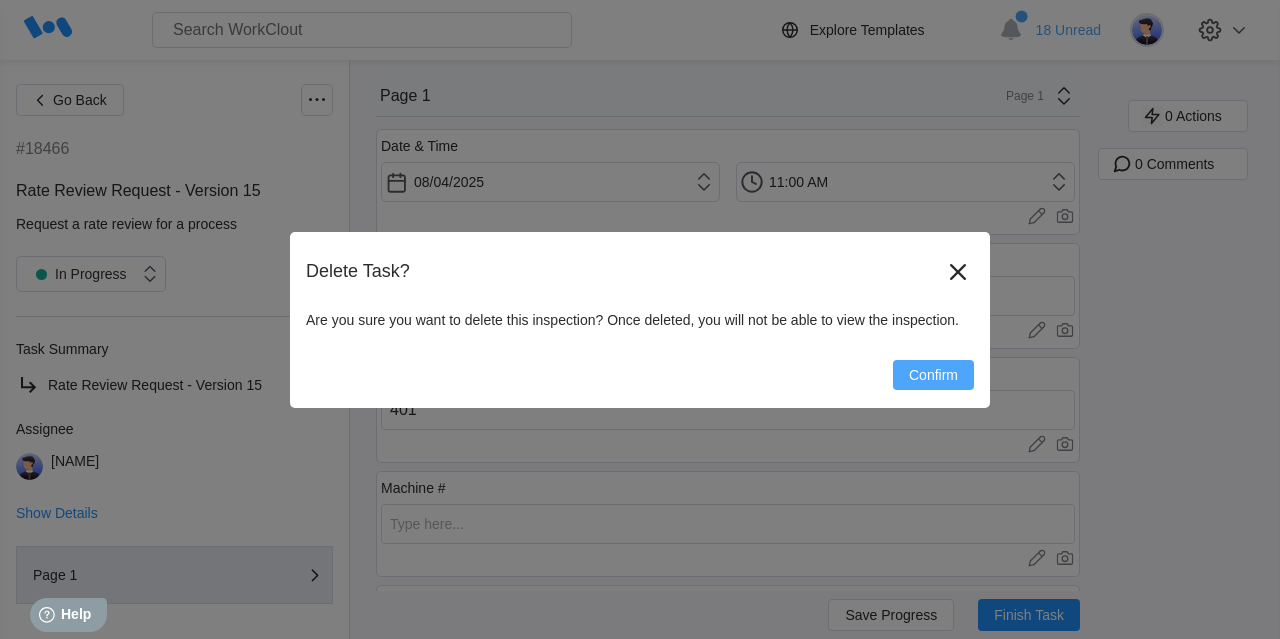 click on "Confirm" at bounding box center (933, 375) 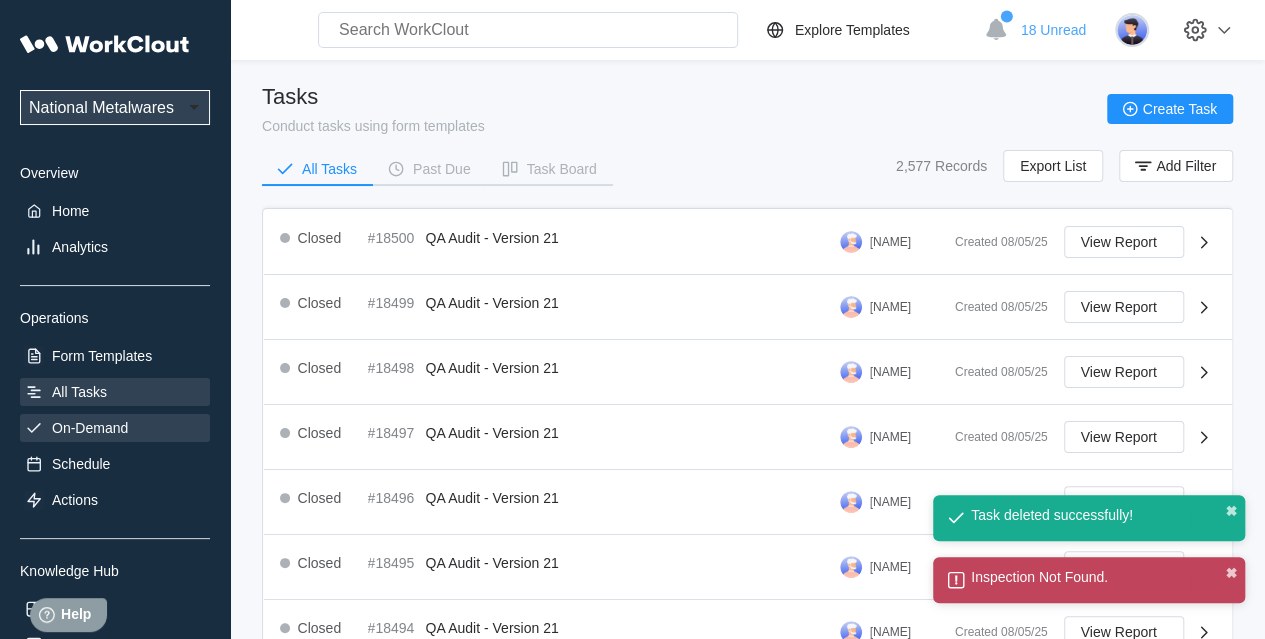 click on "On-Demand" at bounding box center (115, 428) 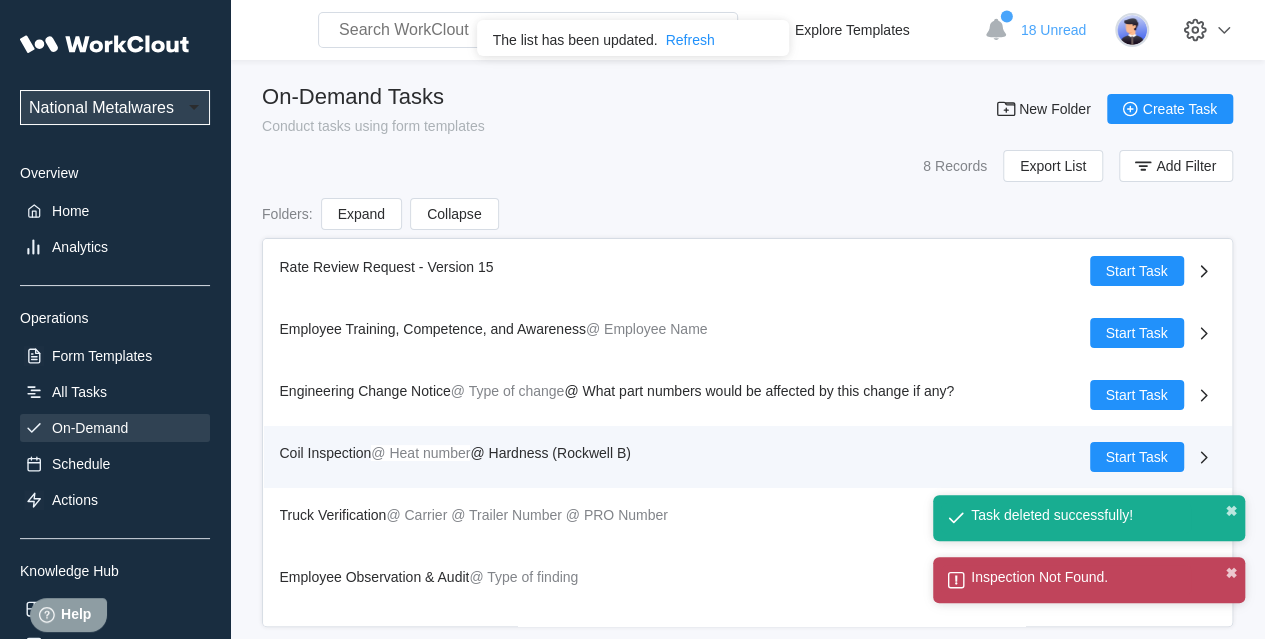 scroll, scrollTop: 109, scrollLeft: 0, axis: vertical 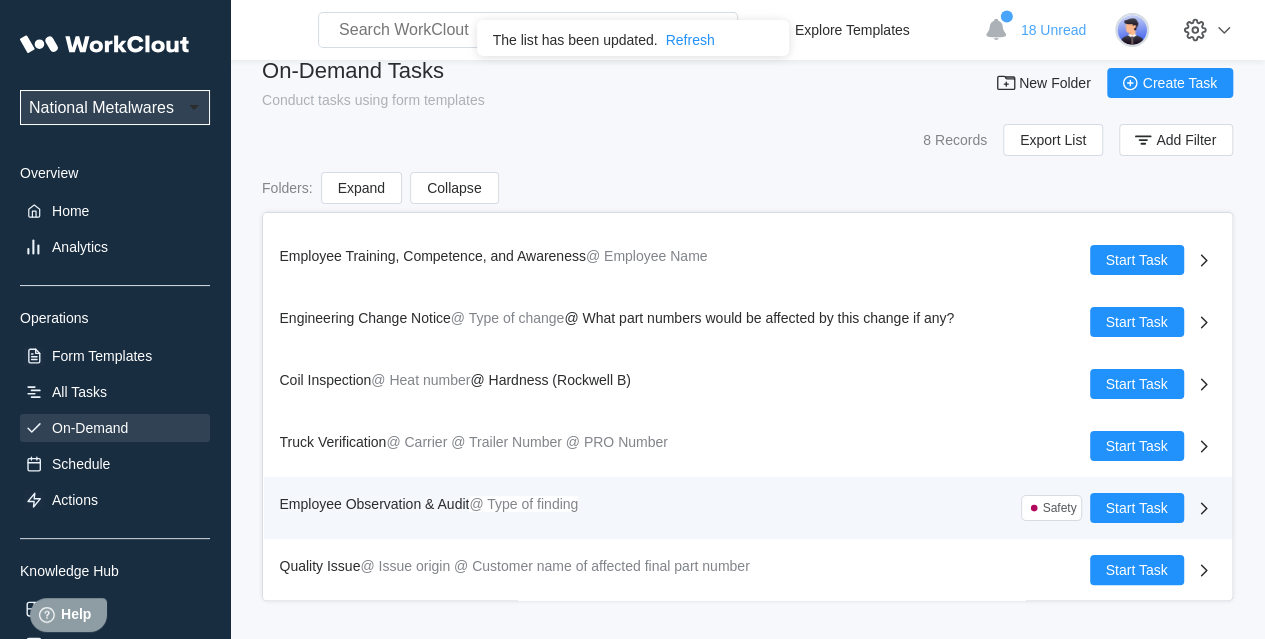 click on "Employee Observation & Audit" at bounding box center [375, 504] 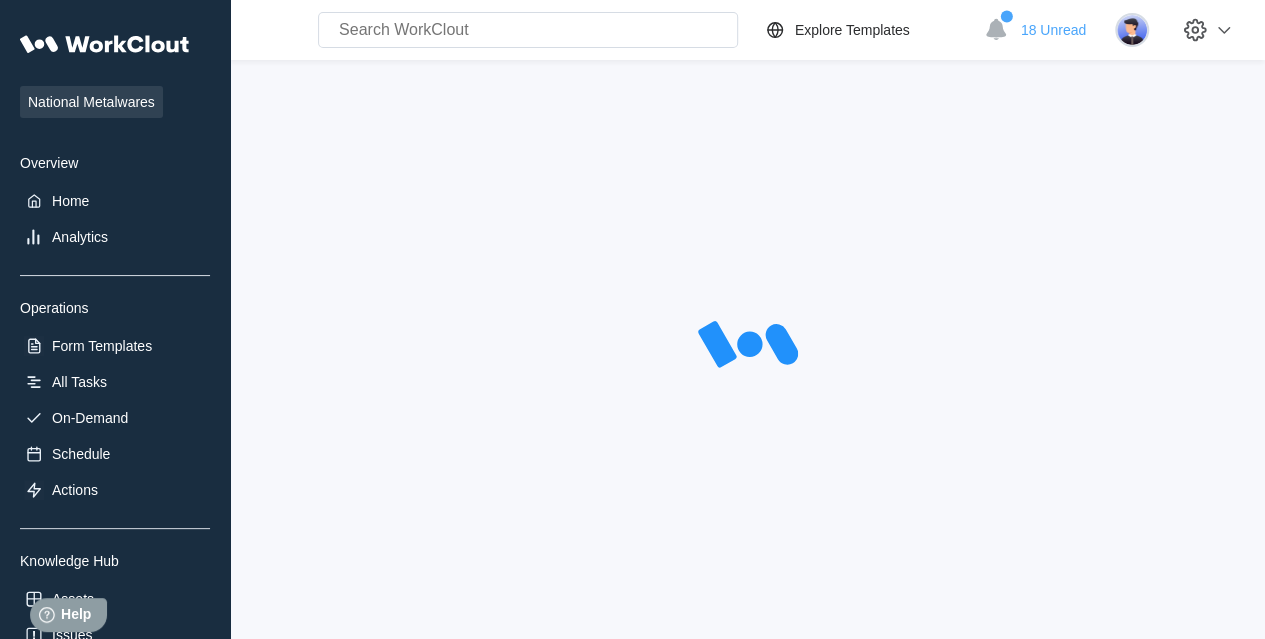 scroll, scrollTop: 0, scrollLeft: 0, axis: both 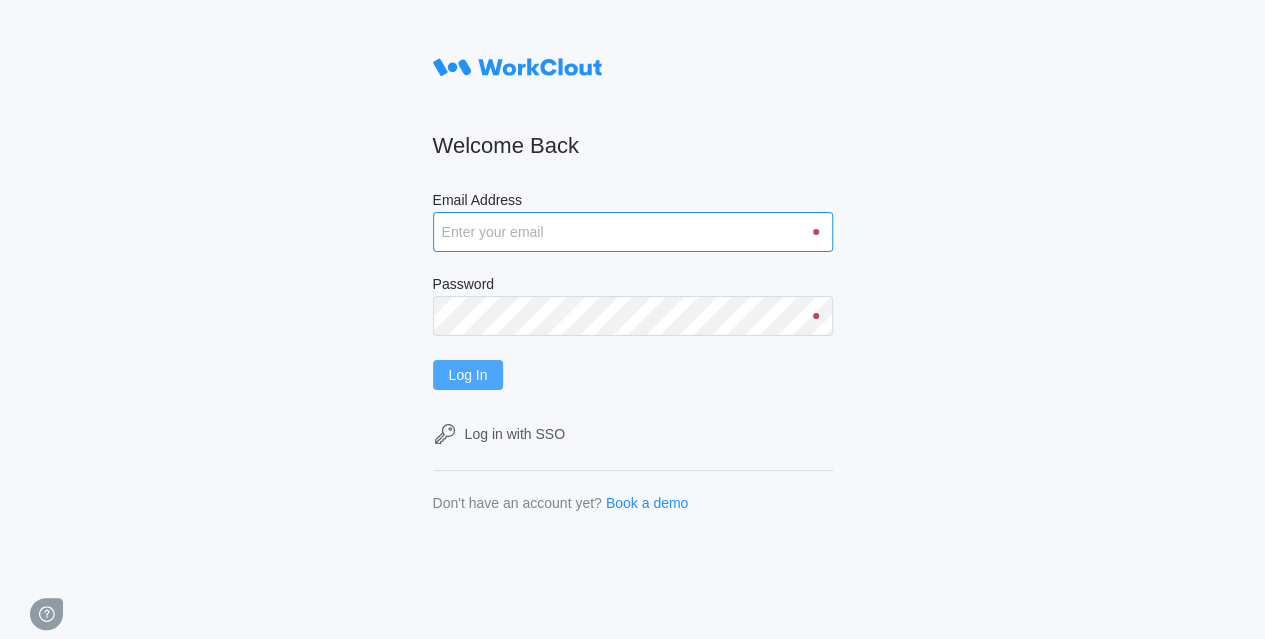 type on "[EMAIL]" 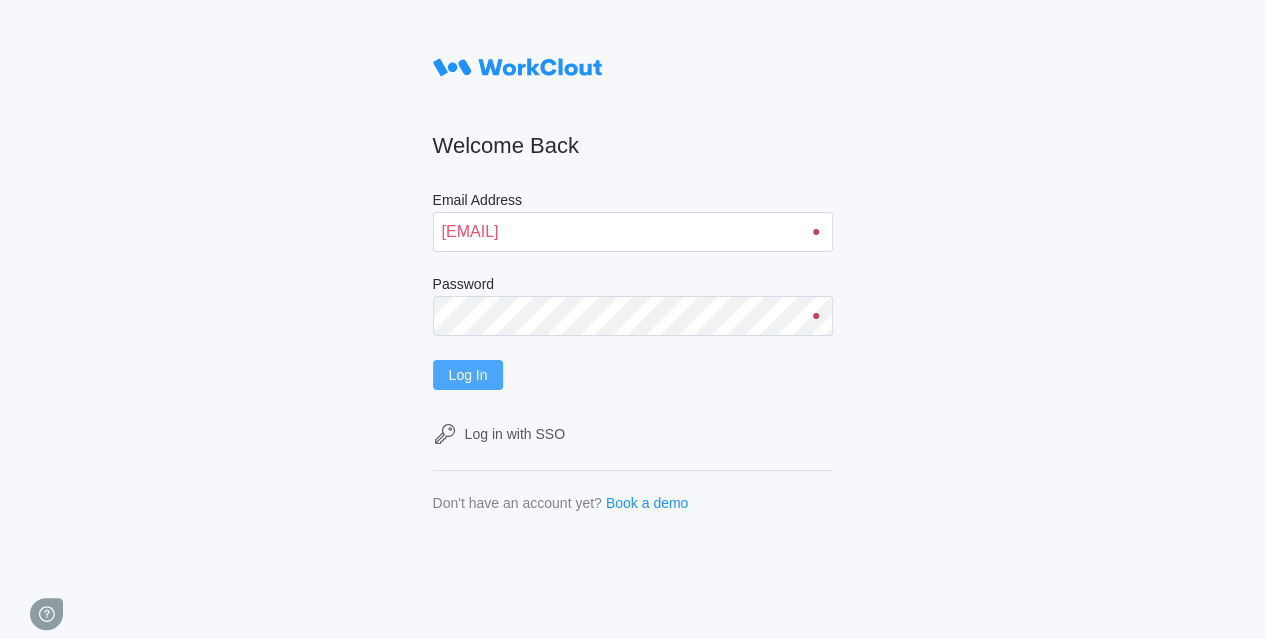click on "Log In" at bounding box center [468, 375] 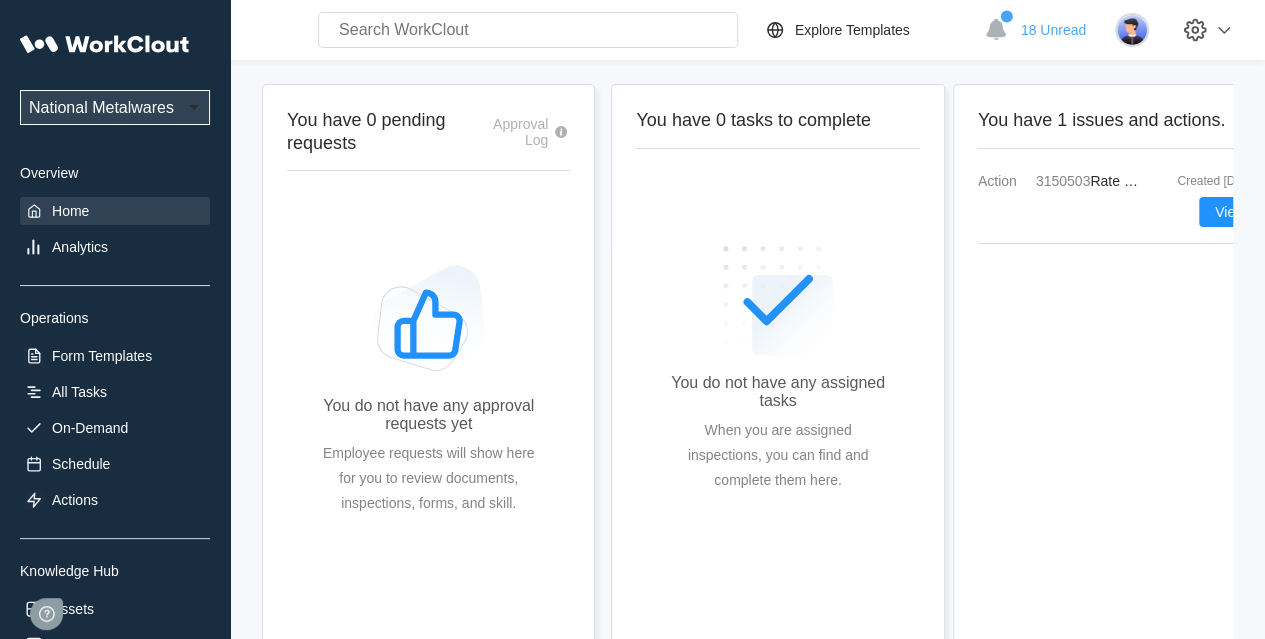 scroll, scrollTop: 0, scrollLeft: 0, axis: both 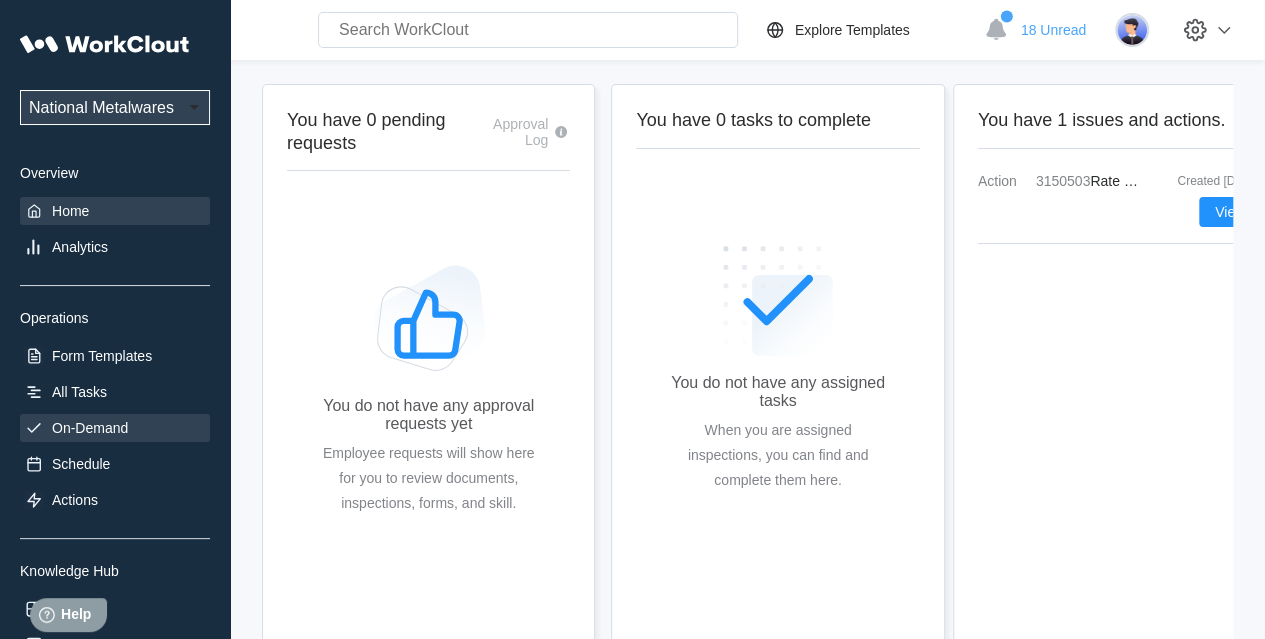 click on "On-Demand" at bounding box center [90, 428] 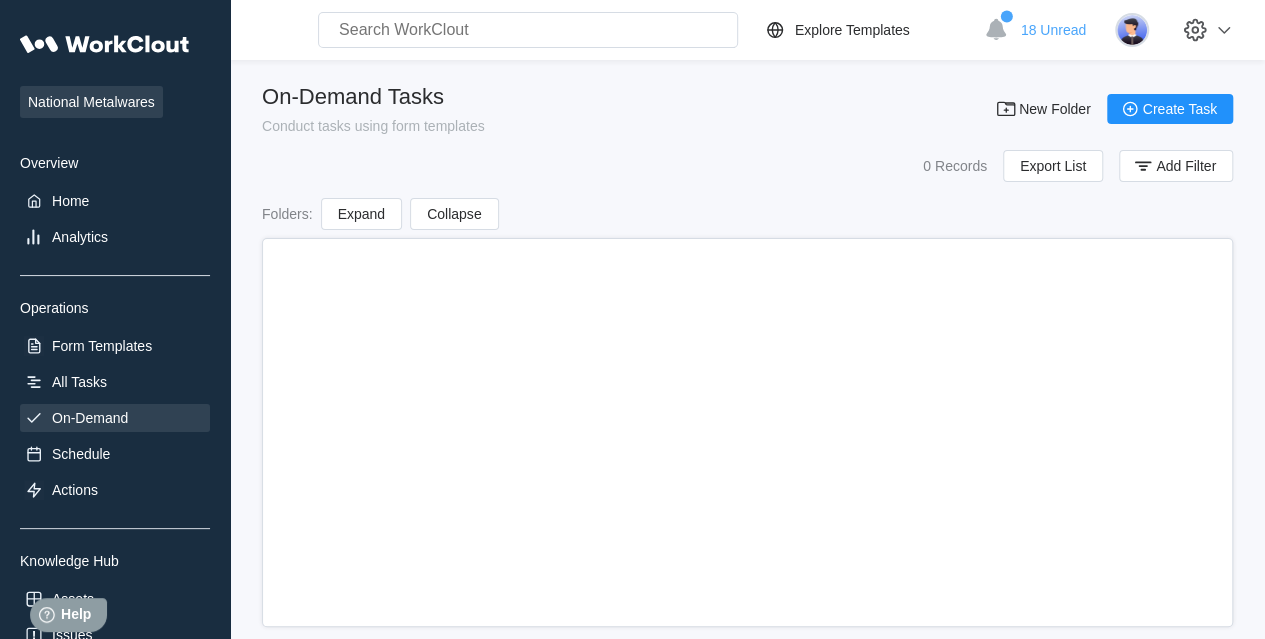 click on "On-Demand" at bounding box center (115, 418) 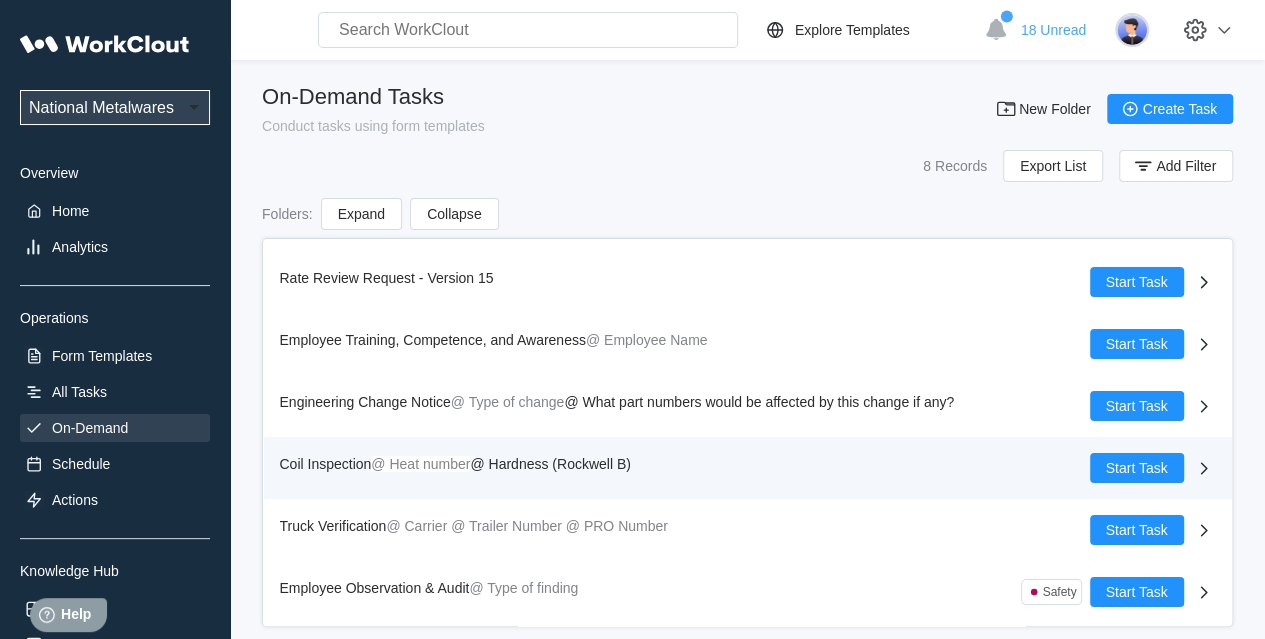 scroll, scrollTop: 109, scrollLeft: 0, axis: vertical 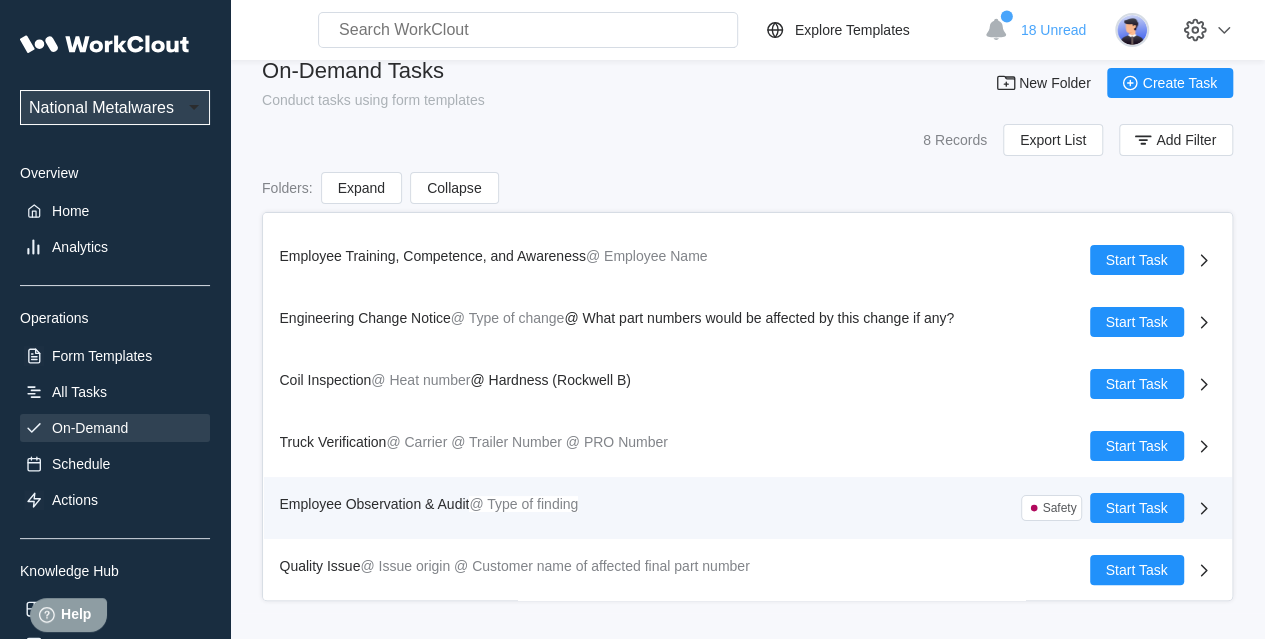 click on "Employee Observation & Audit" at bounding box center [375, 504] 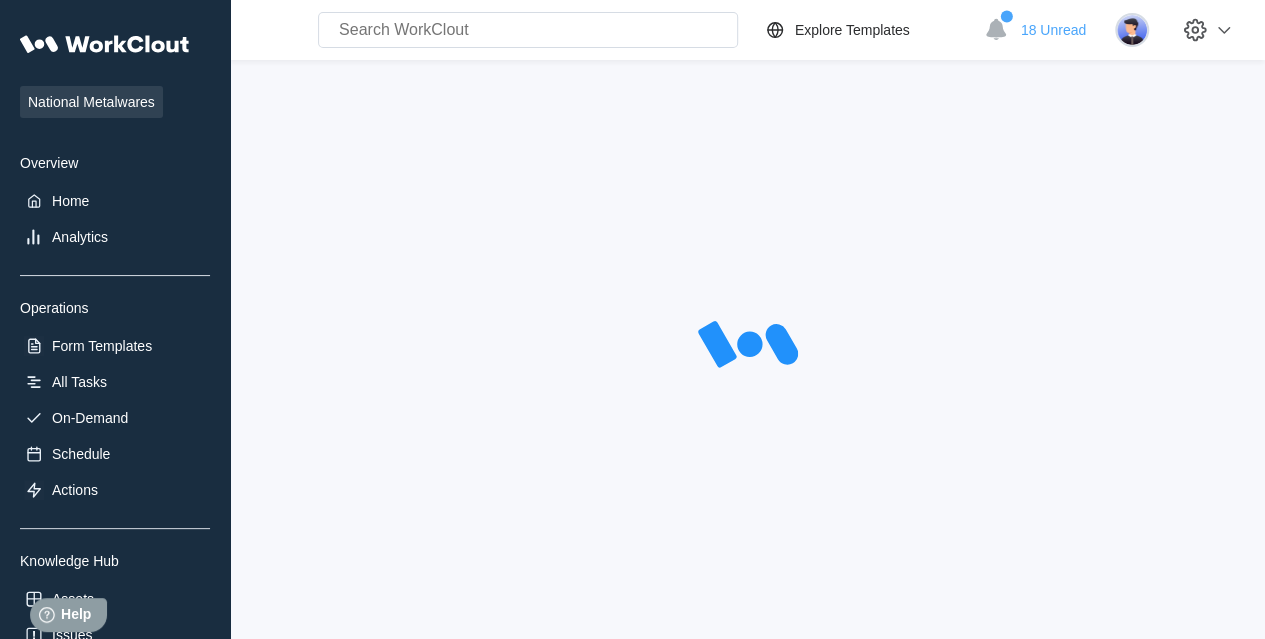 scroll, scrollTop: 0, scrollLeft: 0, axis: both 